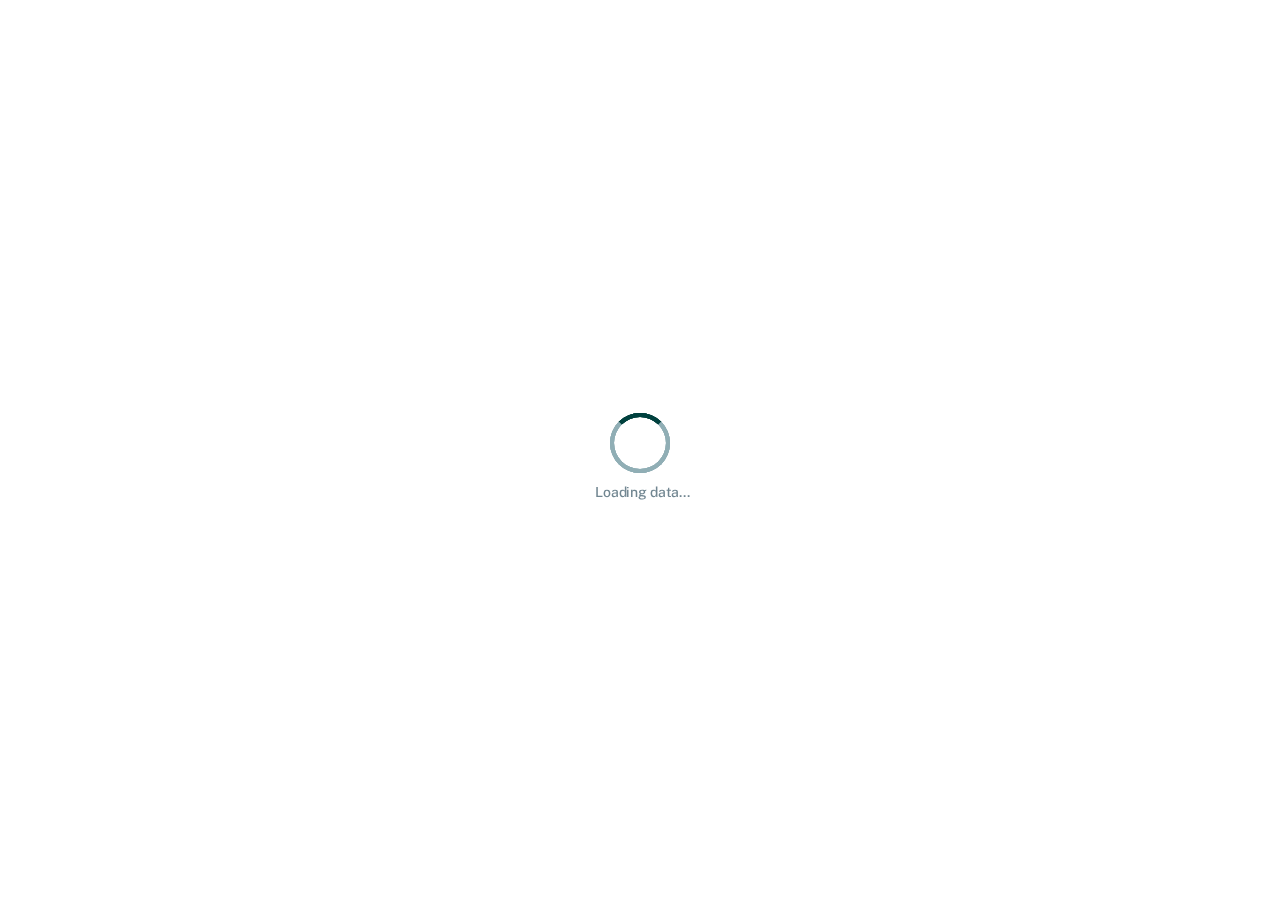 scroll, scrollTop: 0, scrollLeft: 0, axis: both 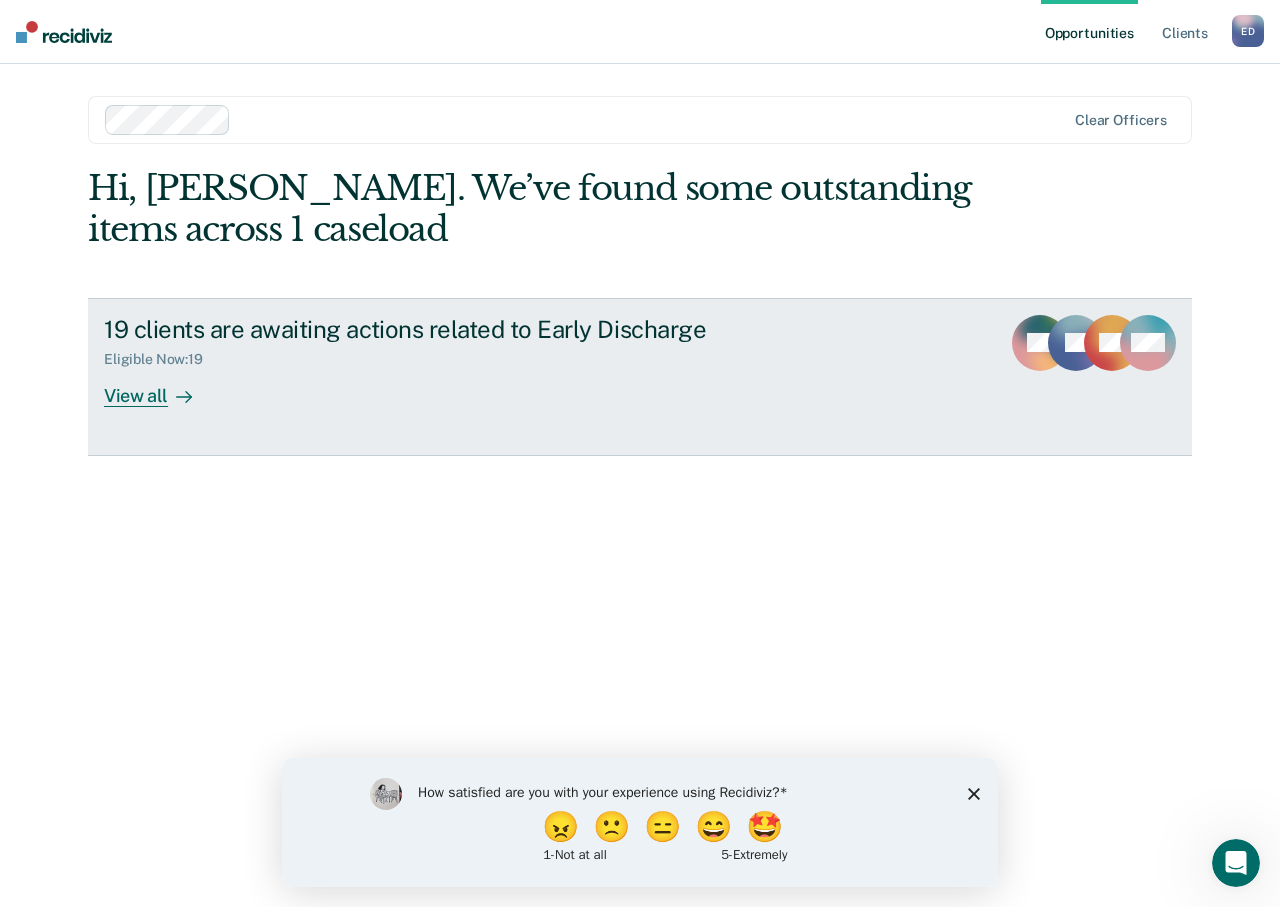 click on "View all" at bounding box center (160, 387) 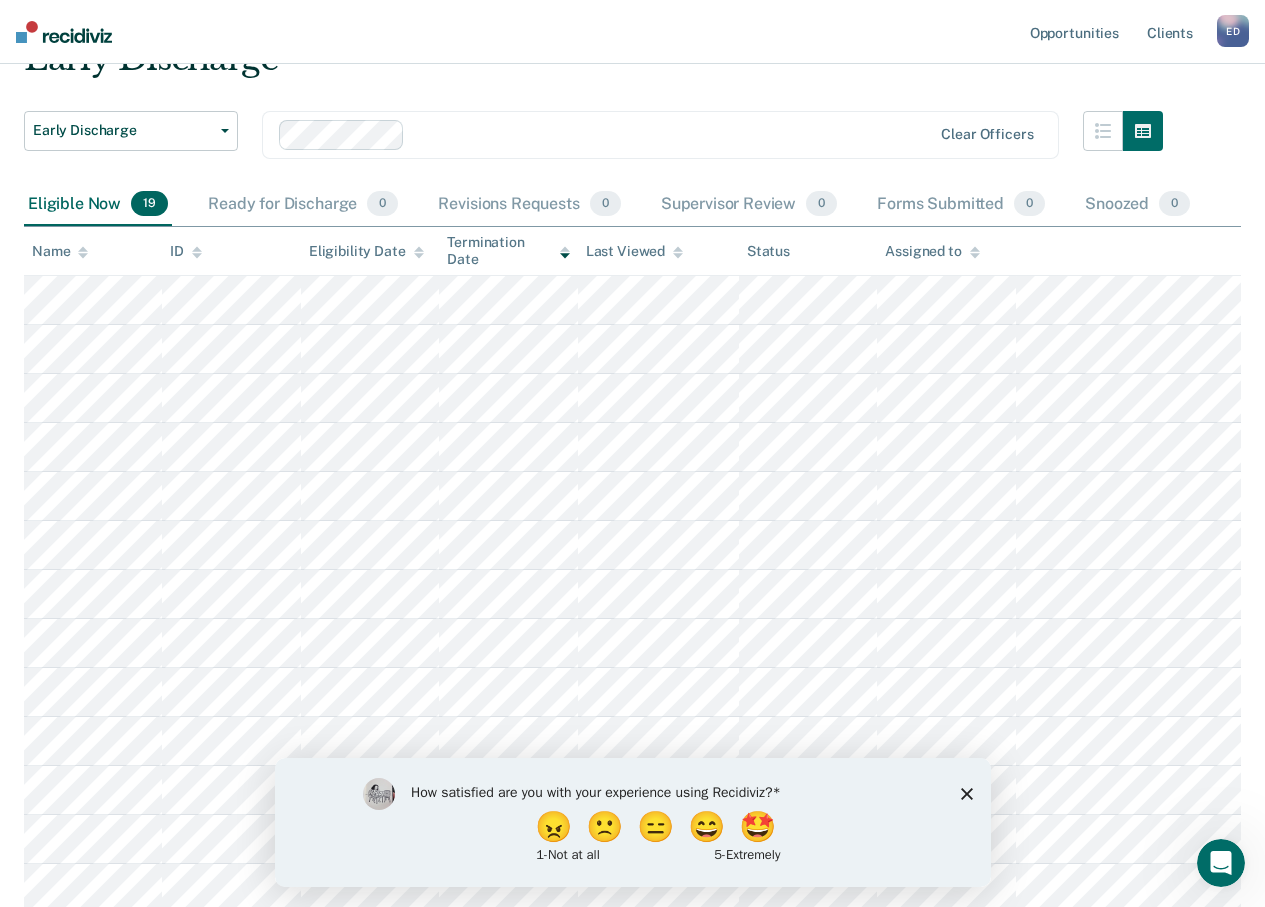 scroll, scrollTop: 200, scrollLeft: 0, axis: vertical 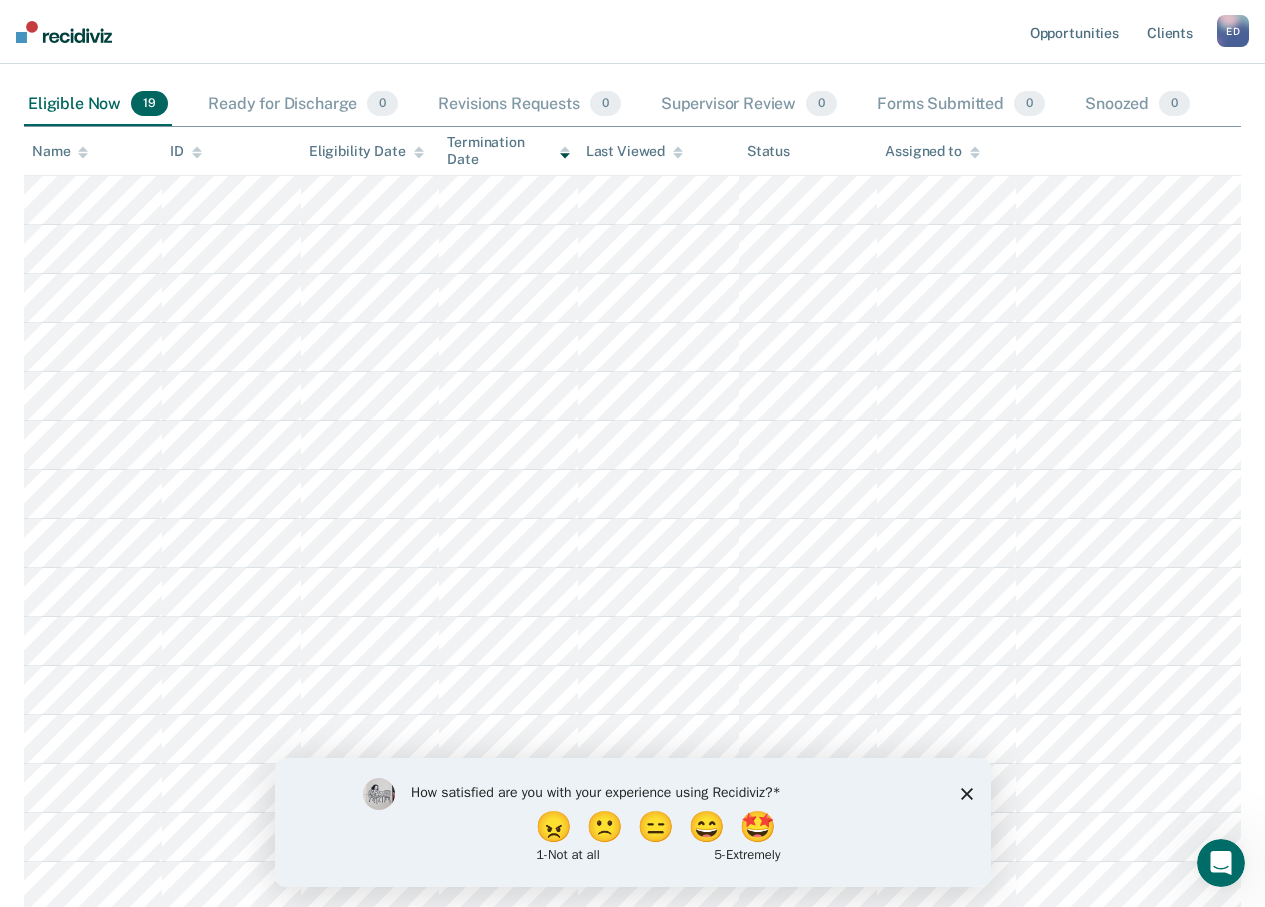 click 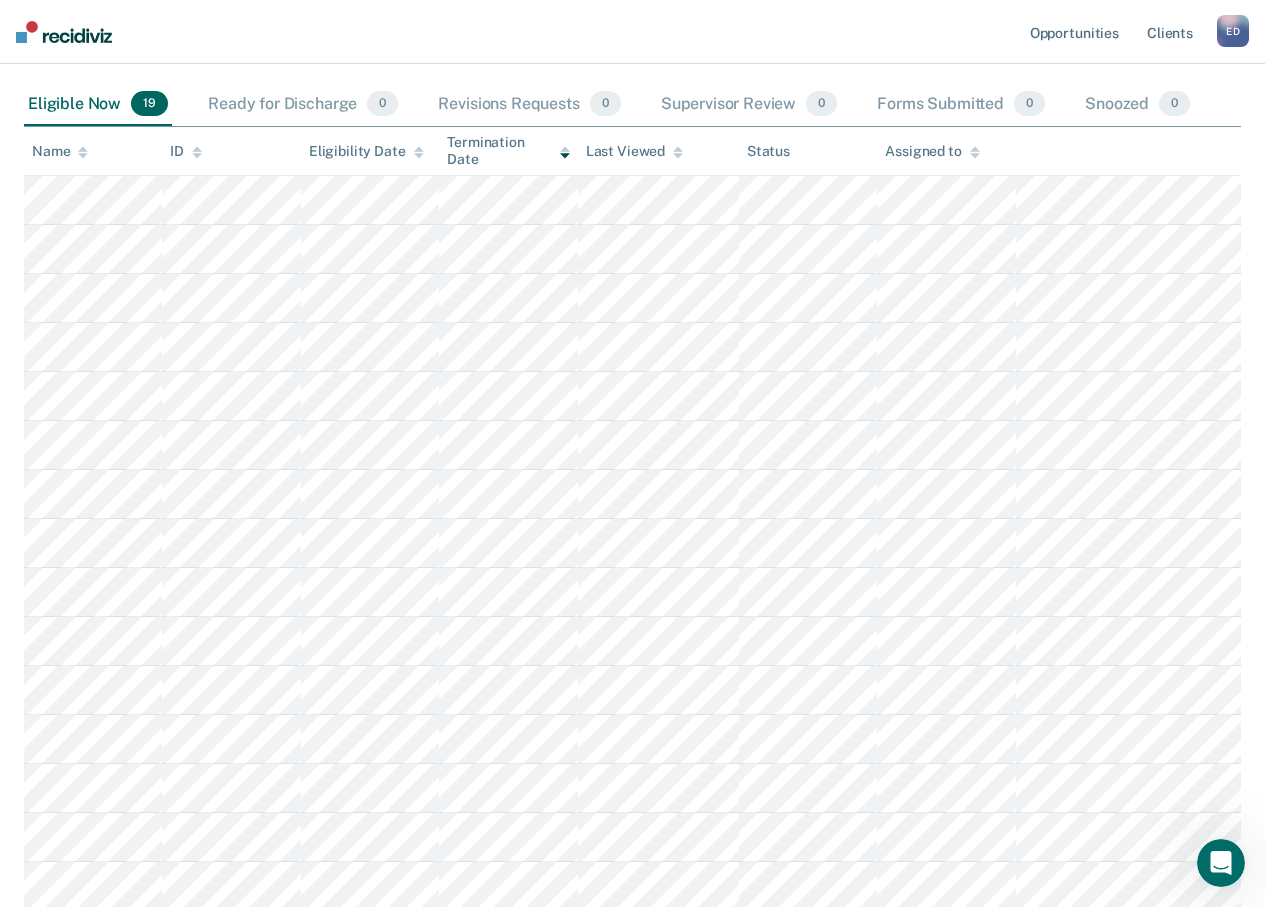 scroll, scrollTop: 0, scrollLeft: 0, axis: both 